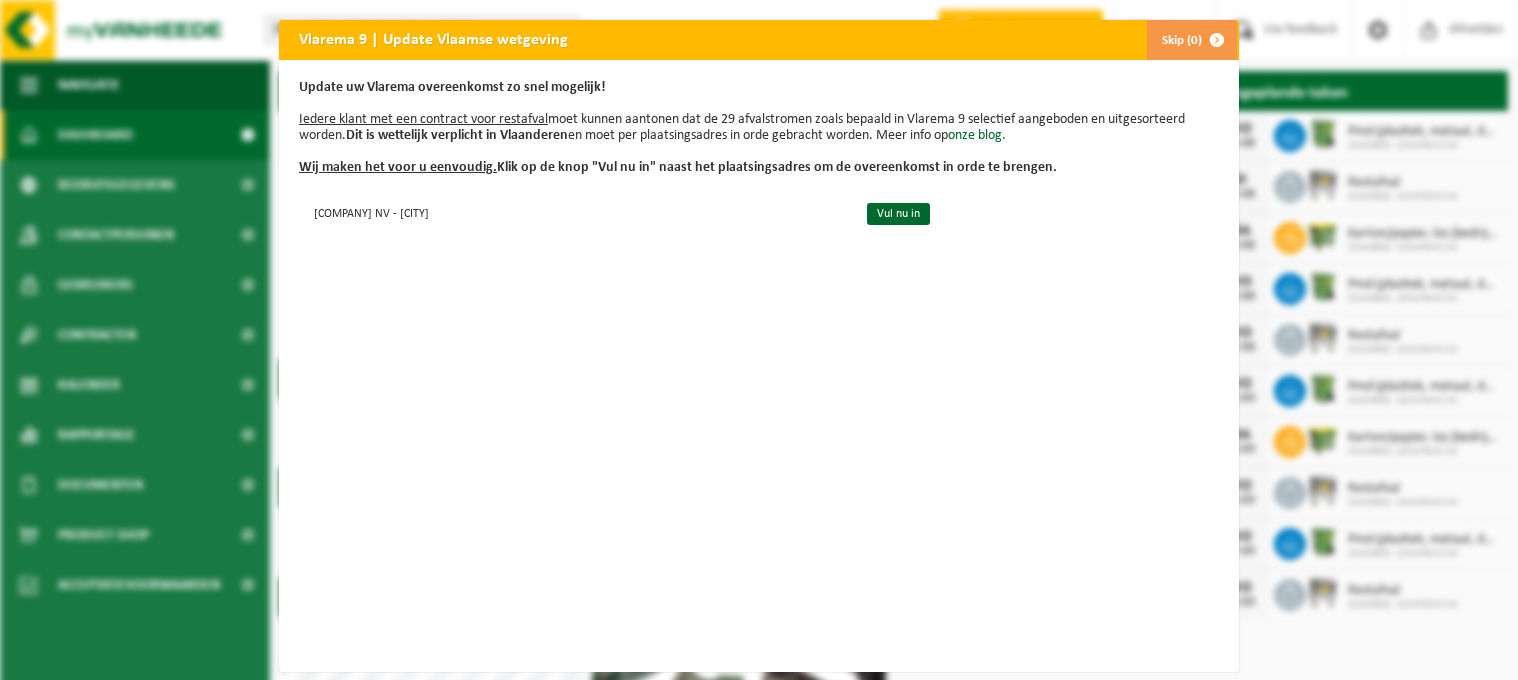 scroll, scrollTop: 0, scrollLeft: 0, axis: both 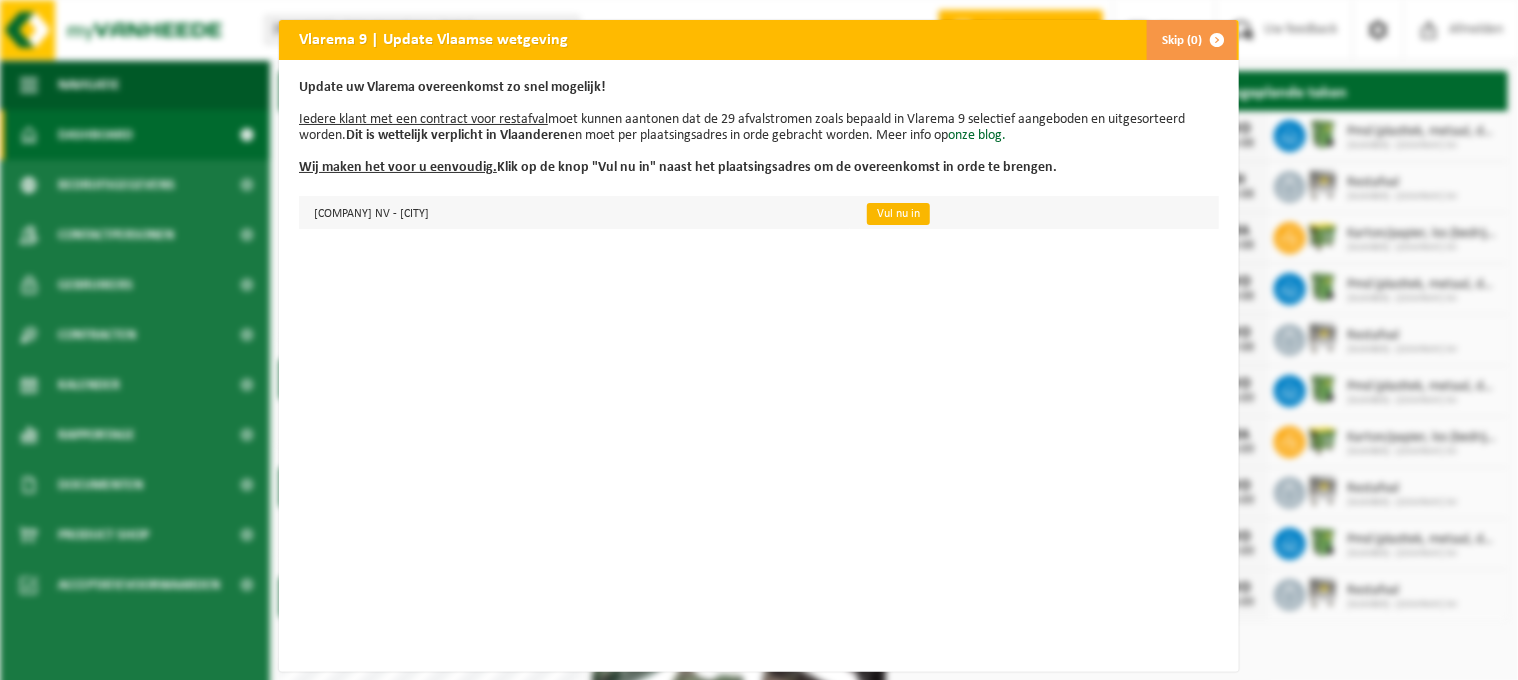 click on "Vul nu in" at bounding box center (898, 214) 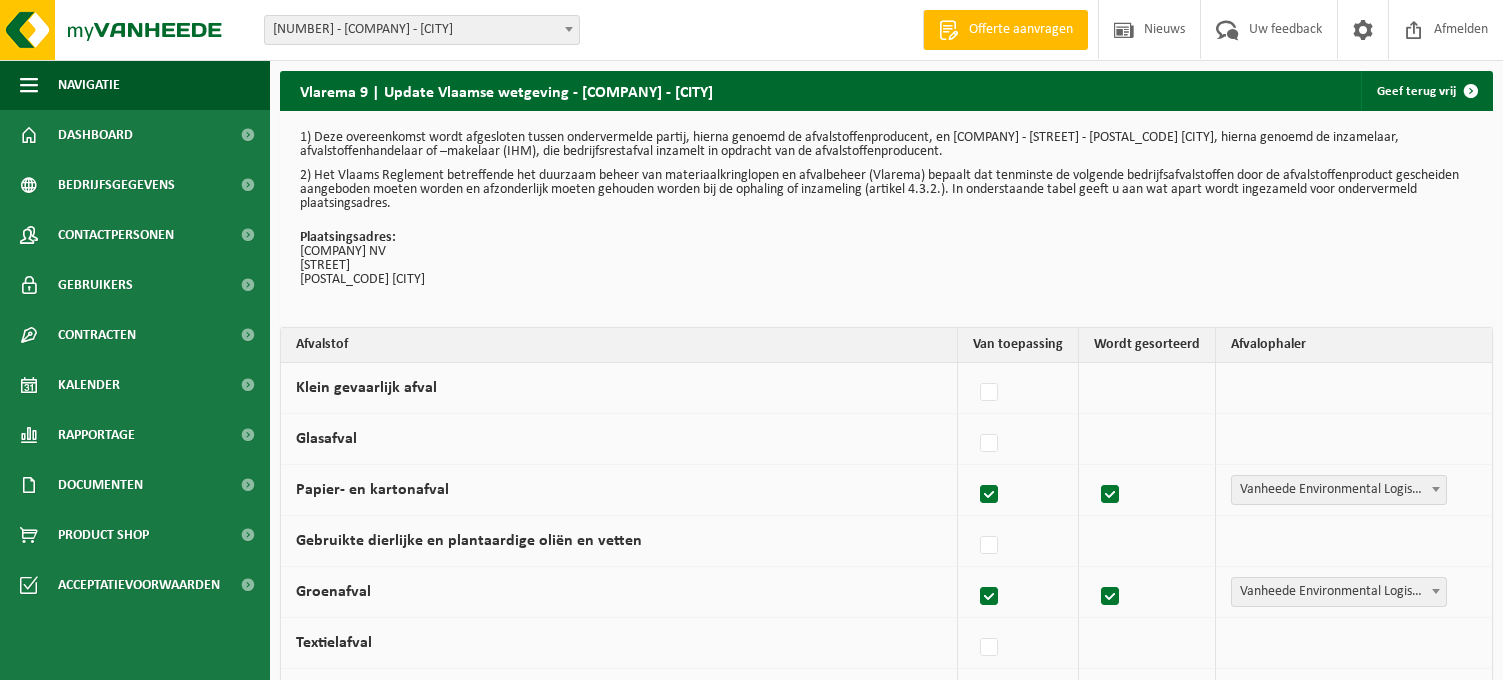 scroll, scrollTop: 0, scrollLeft: 0, axis: both 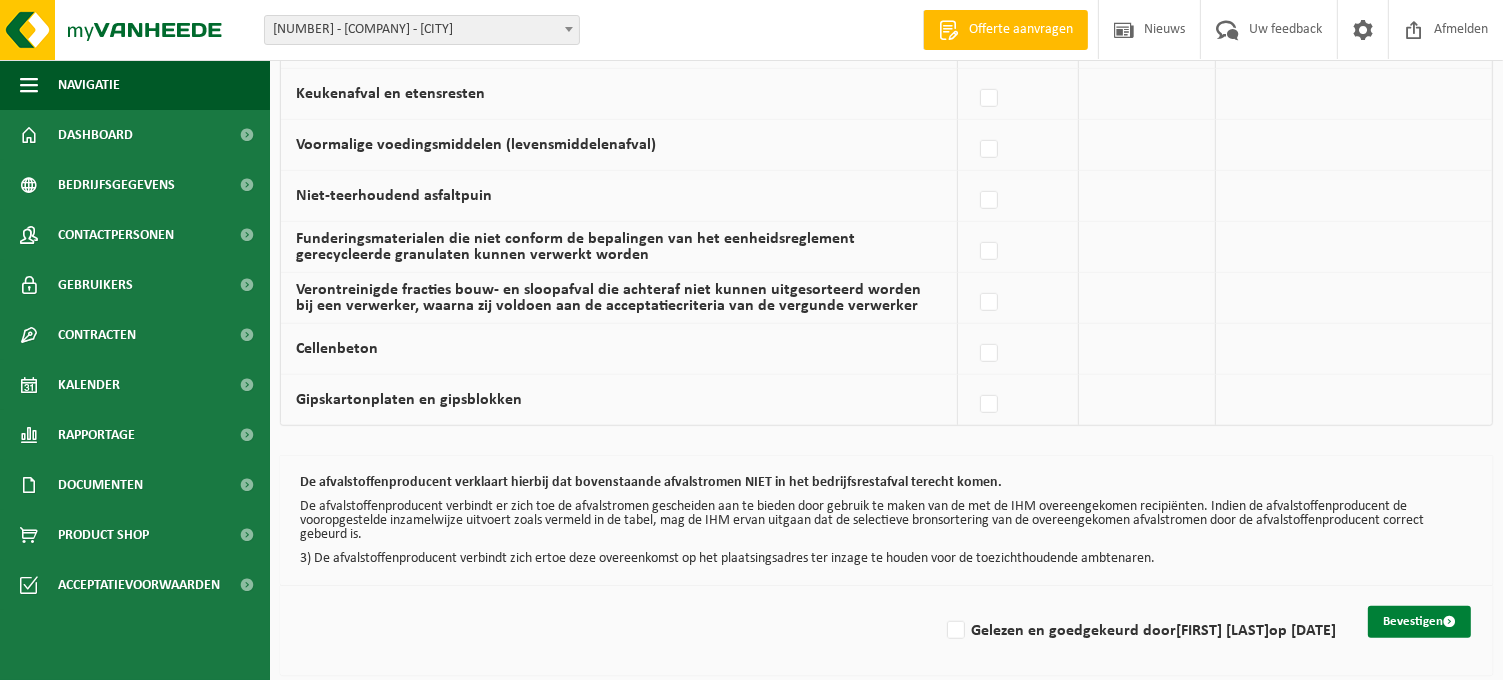 click on "Bevestigen" at bounding box center (1419, 622) 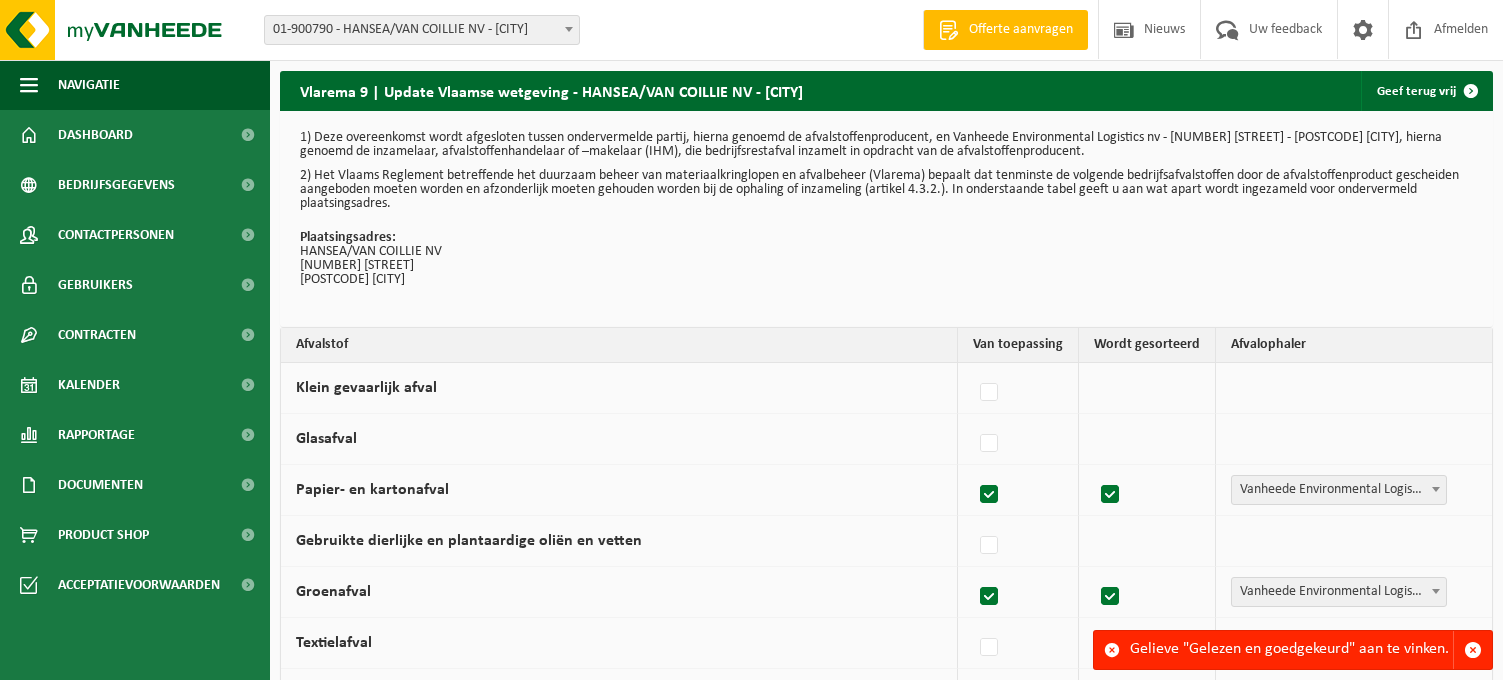 scroll, scrollTop: 0, scrollLeft: 0, axis: both 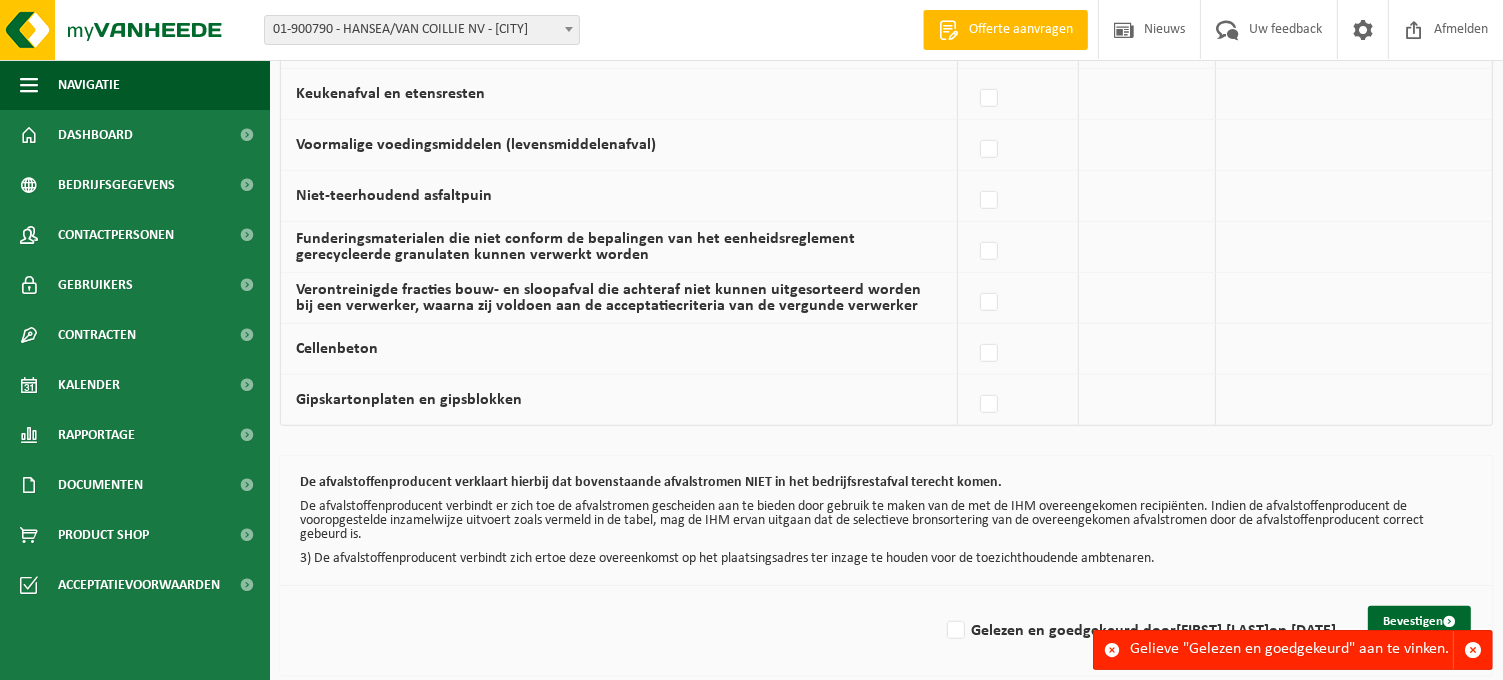 click on "Bevestigen            Gelezen en goedgekeurd door  PETER DUBAERE  op 06/08/25" at bounding box center (886, 631) 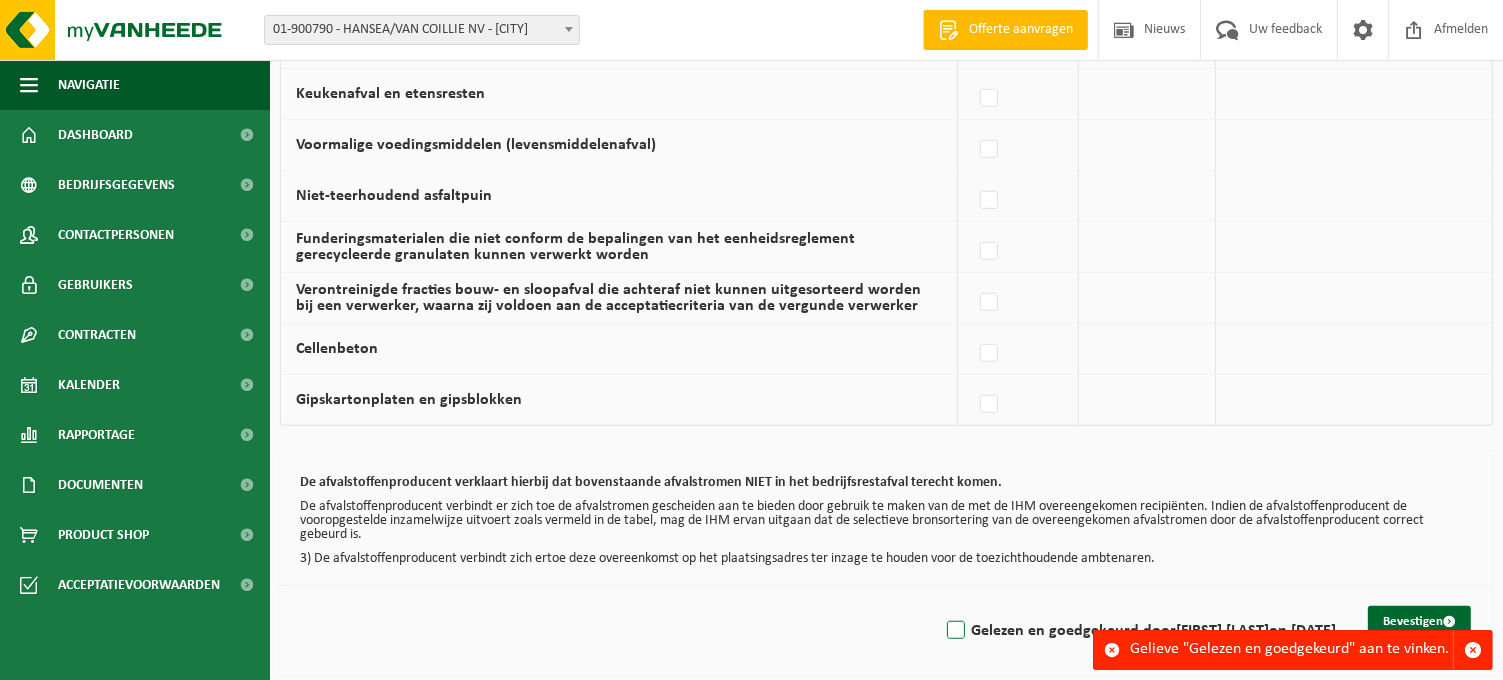 click on "Gelezen en goedgekeurd door  PETER DUBAERE  op 06/08/25" at bounding box center [1139, 631] 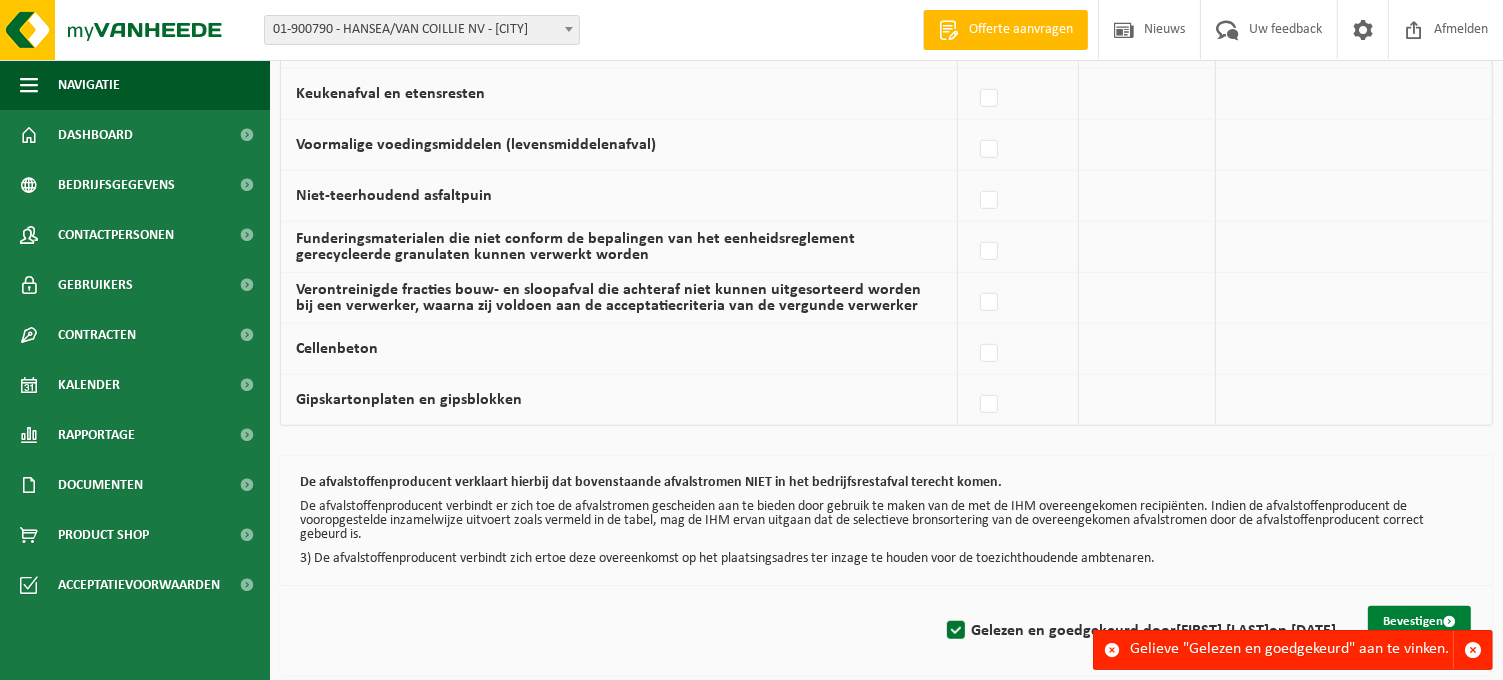 click on "Bevestigen" at bounding box center (1419, 622) 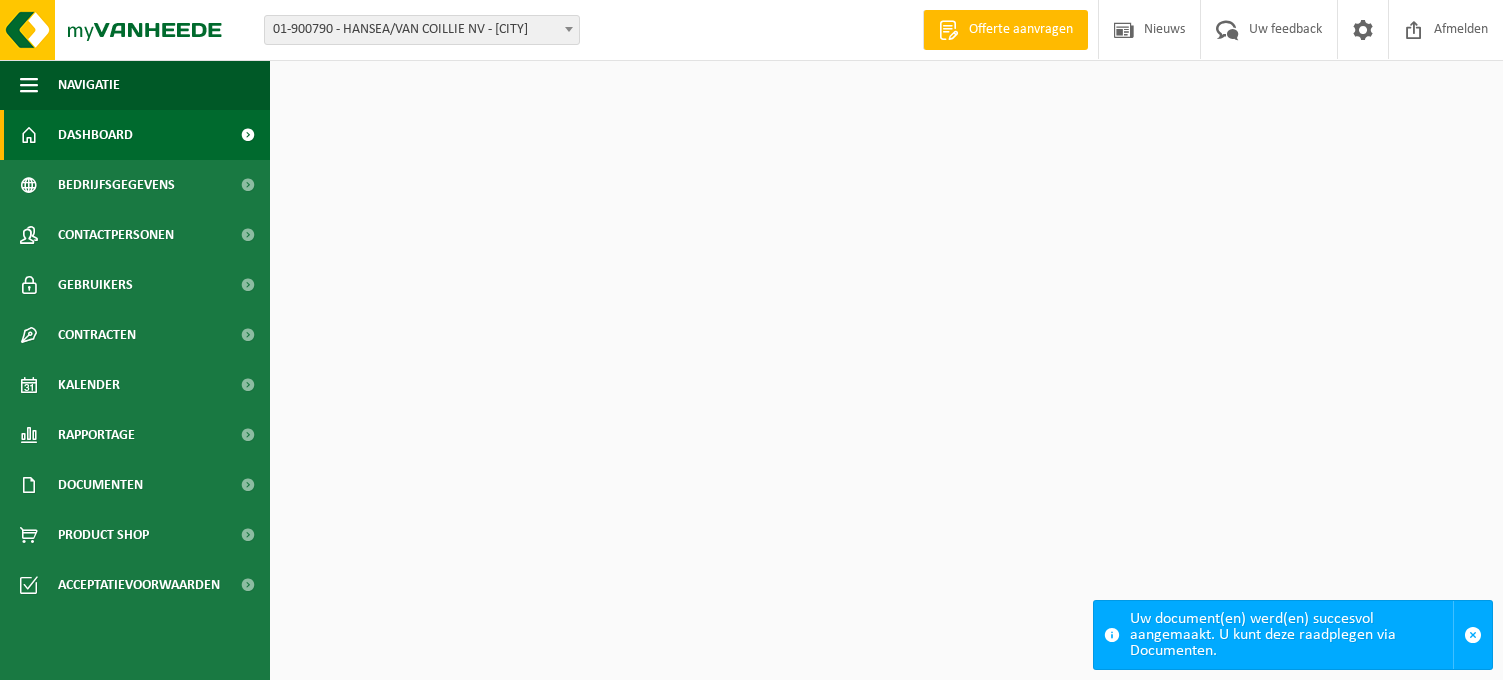 scroll, scrollTop: 0, scrollLeft: 0, axis: both 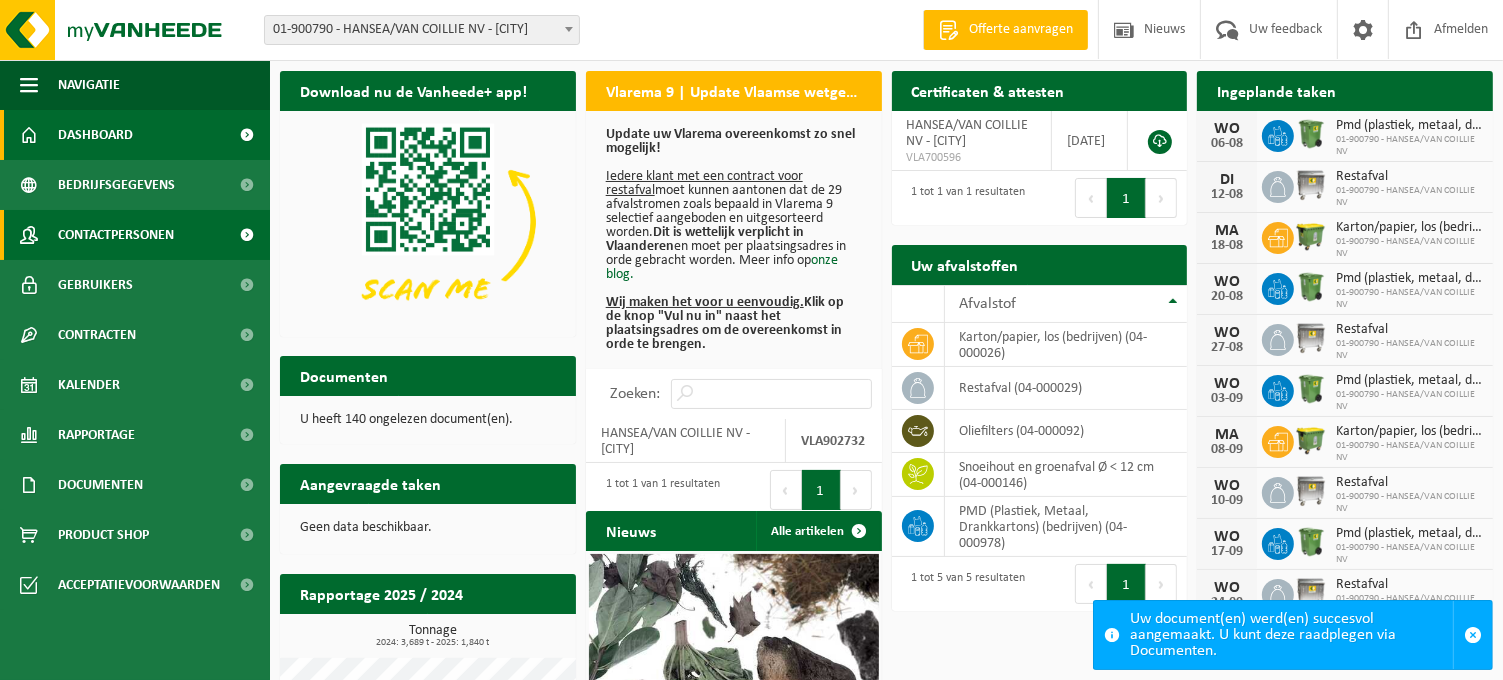 click on "Contactpersonen" at bounding box center (116, 235) 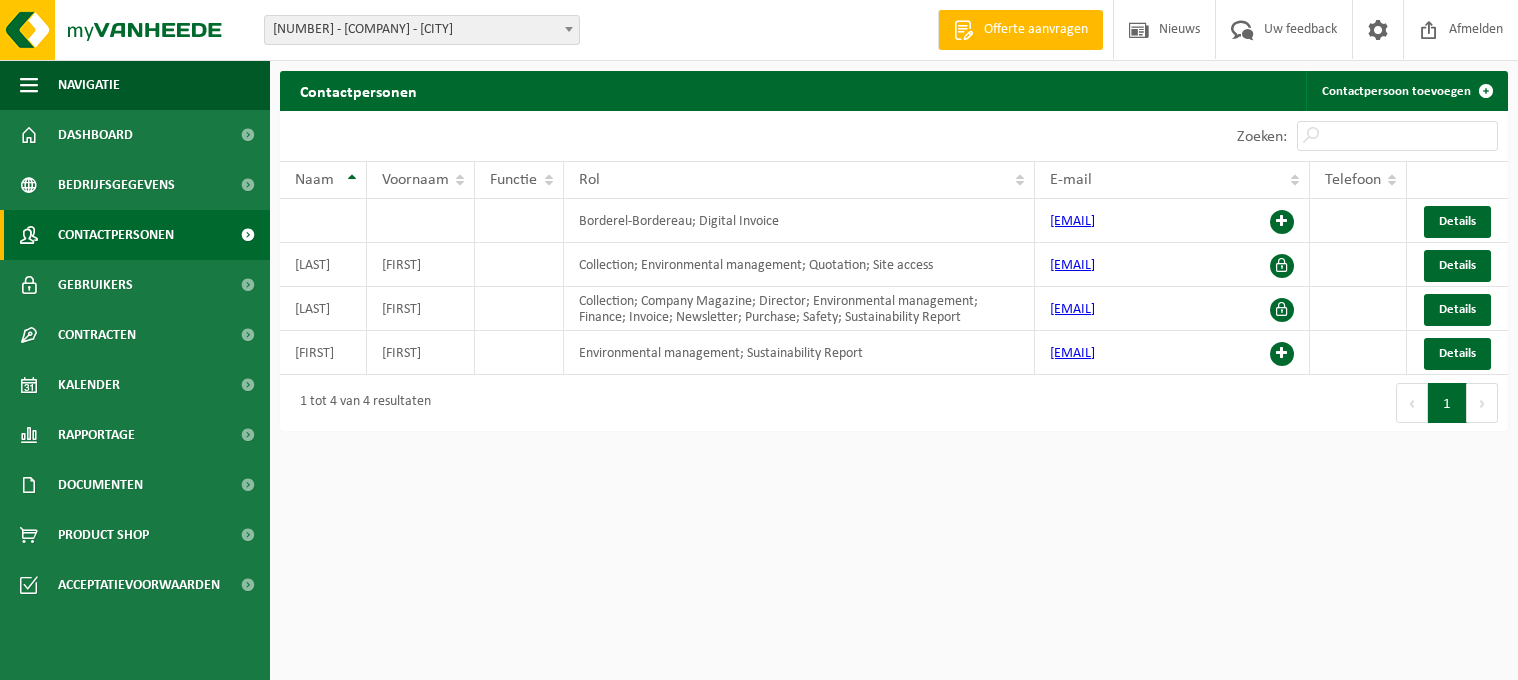 scroll, scrollTop: 0, scrollLeft: 0, axis: both 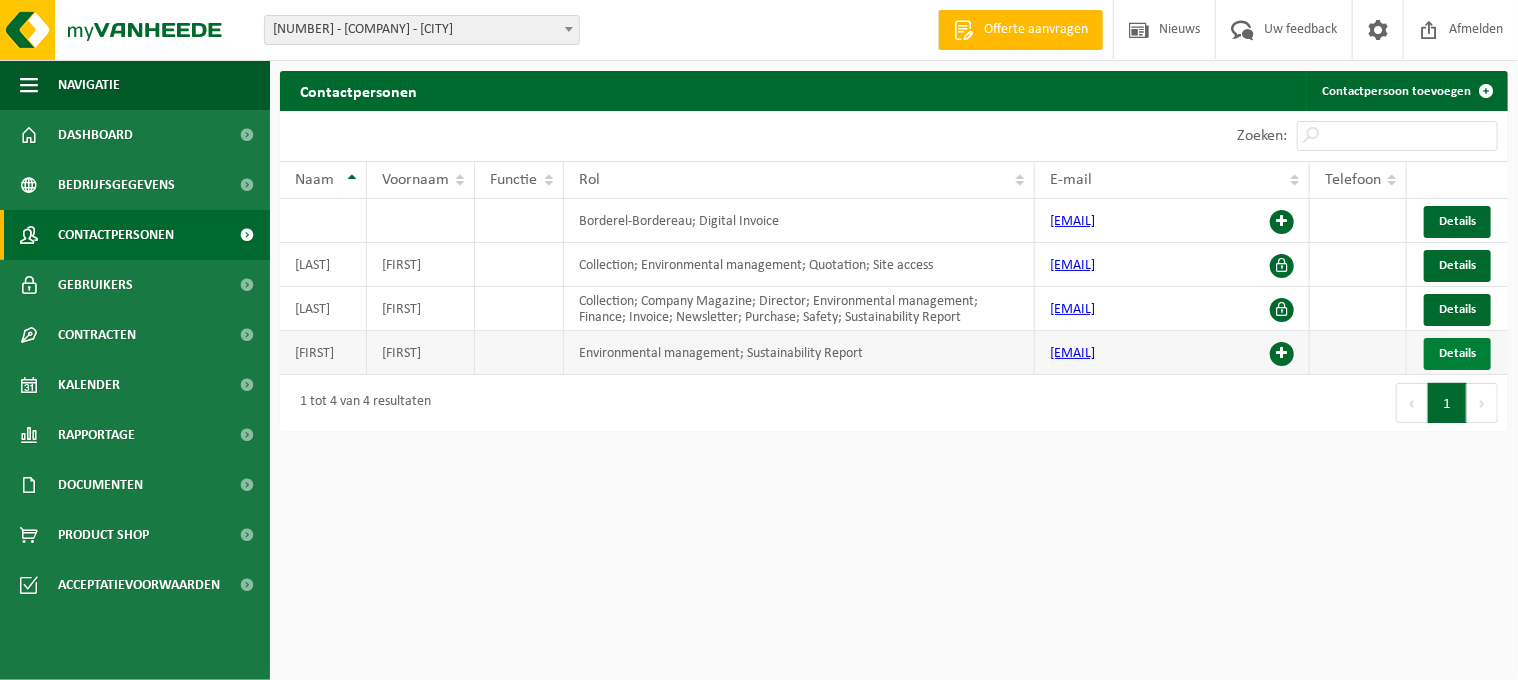 click on "Details" at bounding box center (1457, 353) 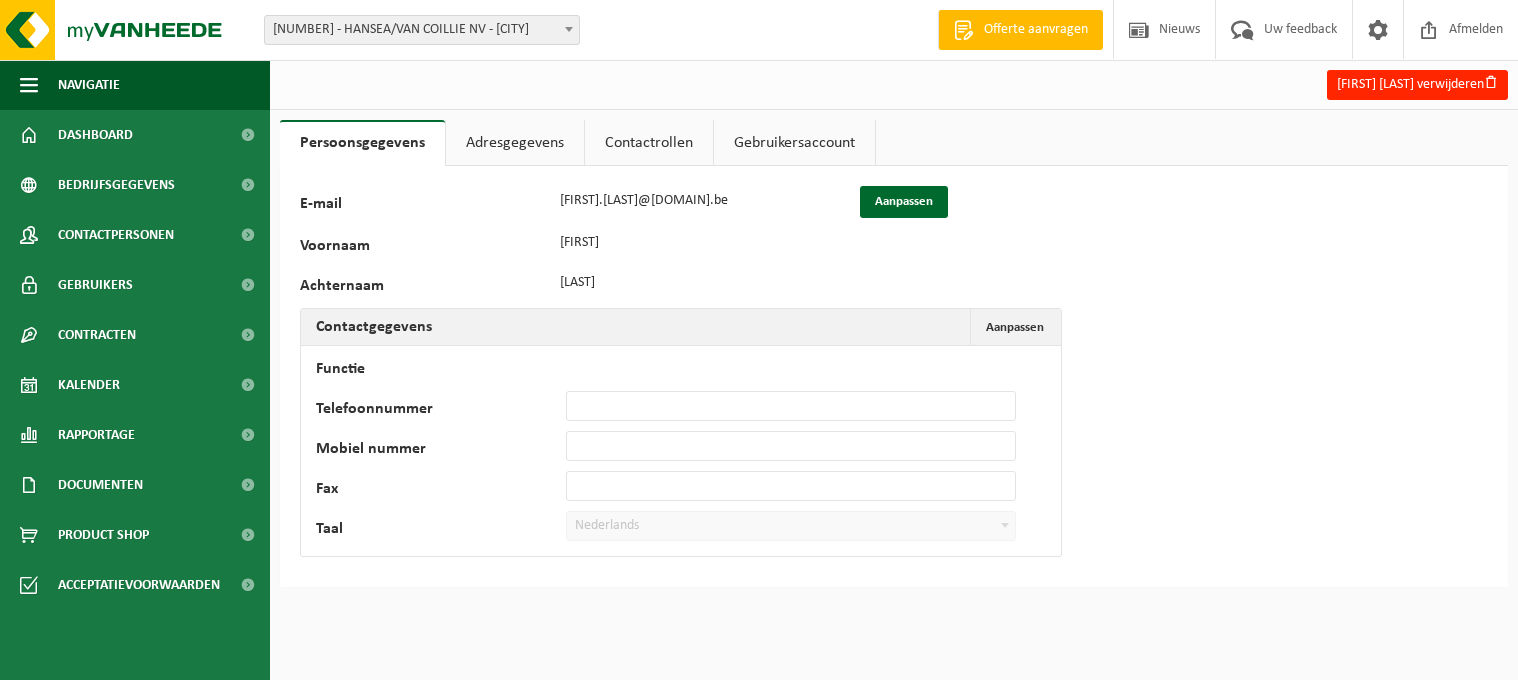 scroll, scrollTop: 0, scrollLeft: 0, axis: both 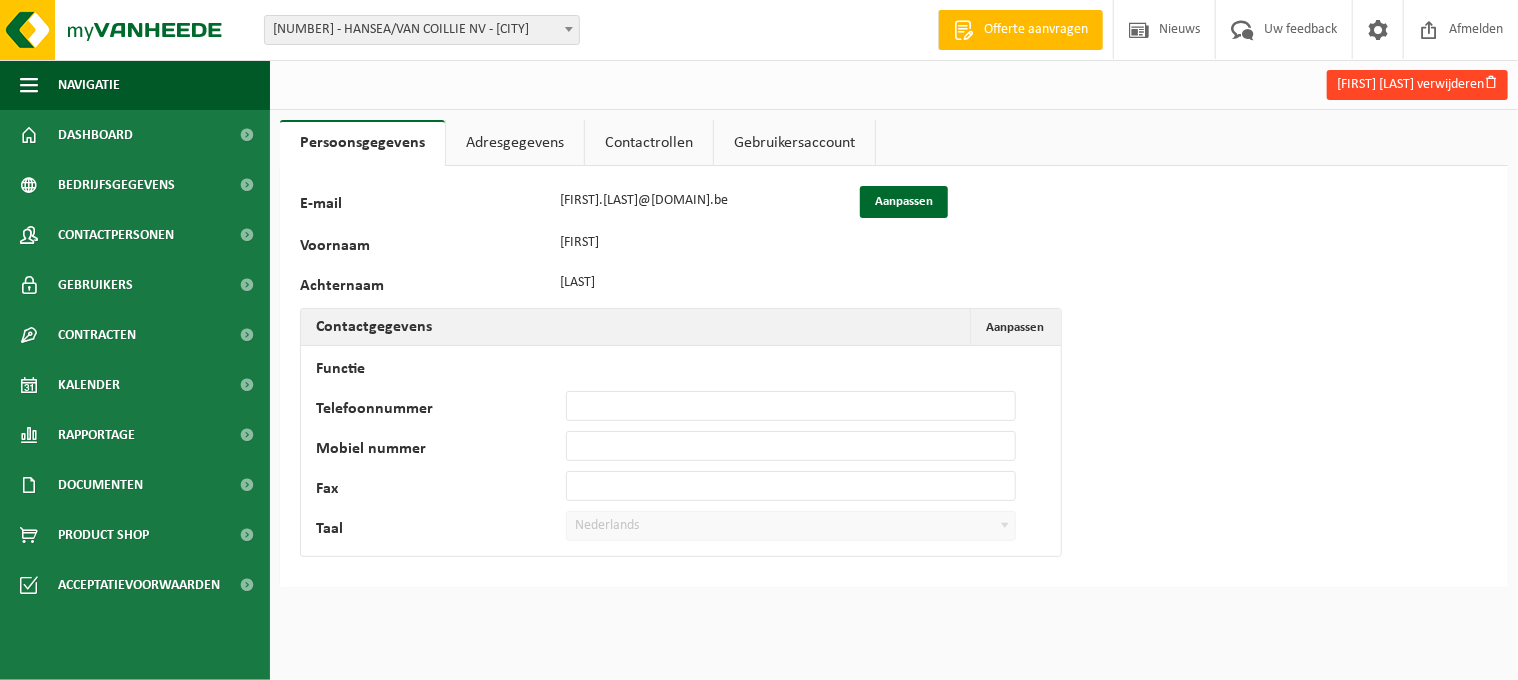 click on "Sebastian Stuart verwijderen" at bounding box center (1417, 85) 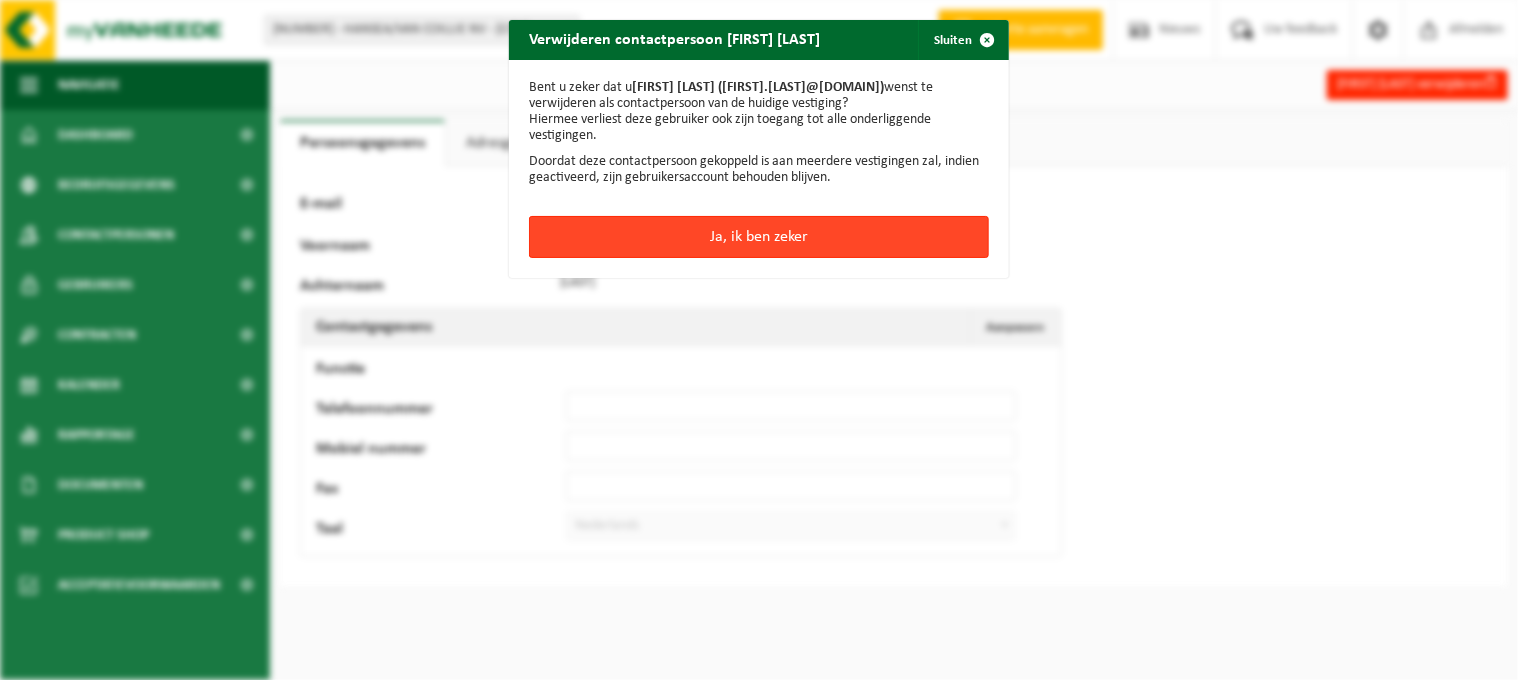click on "Ja, ik ben zeker" at bounding box center (759, 237) 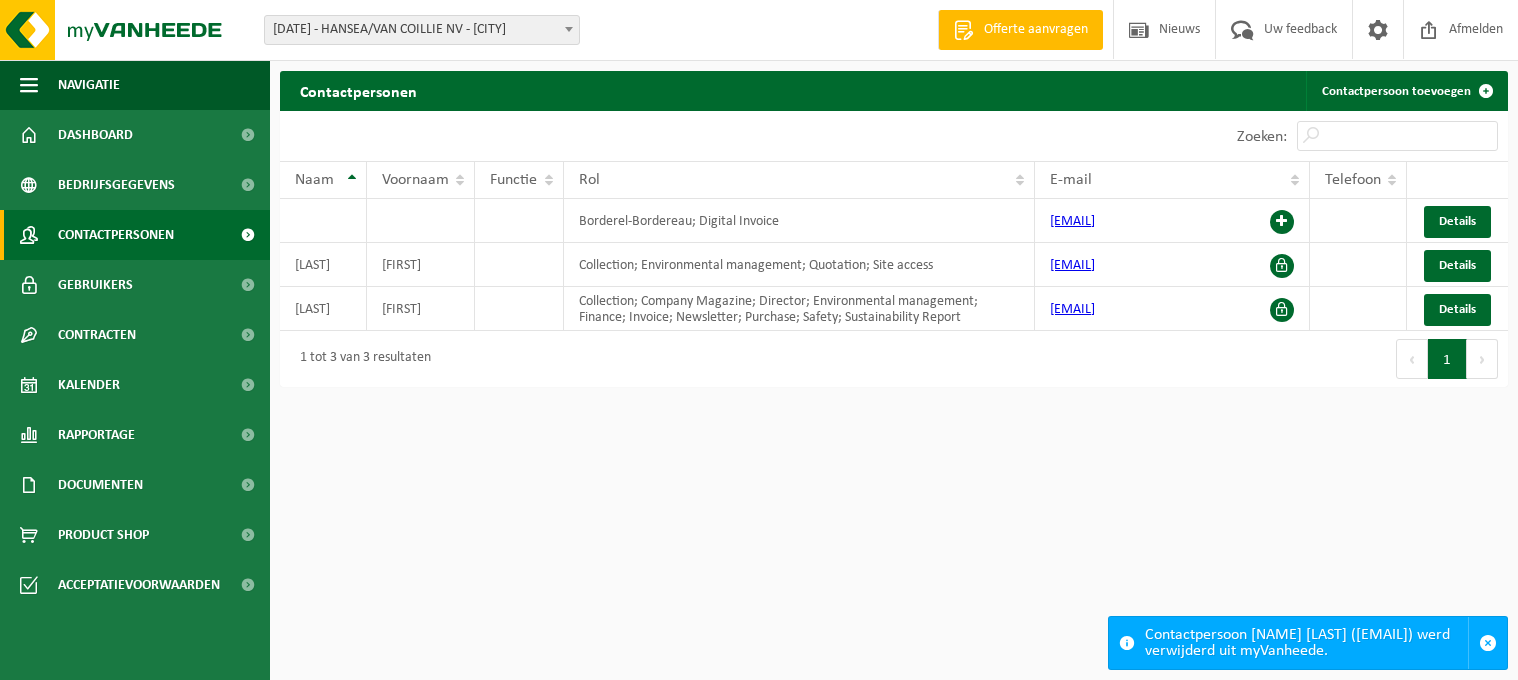 scroll, scrollTop: 0, scrollLeft: 0, axis: both 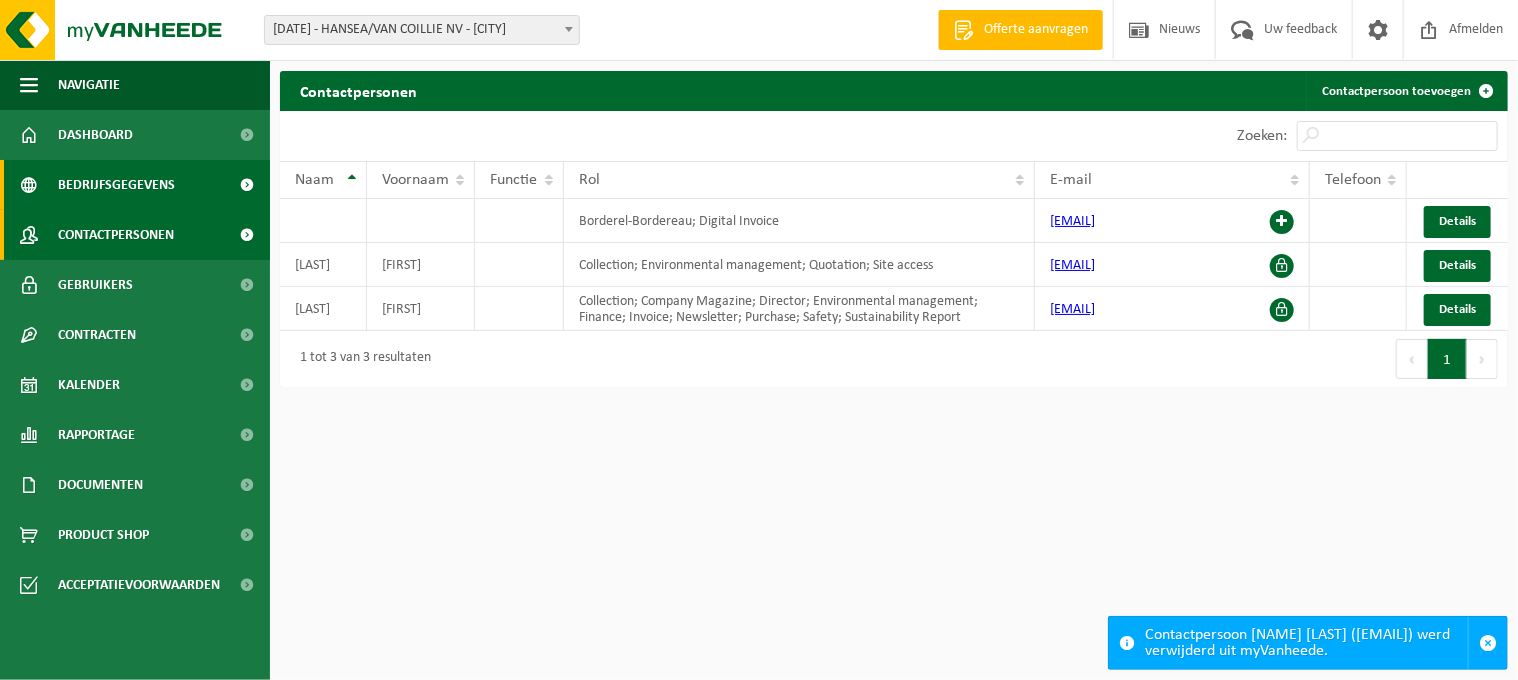 click on "Bedrijfsgegevens" at bounding box center [116, 185] 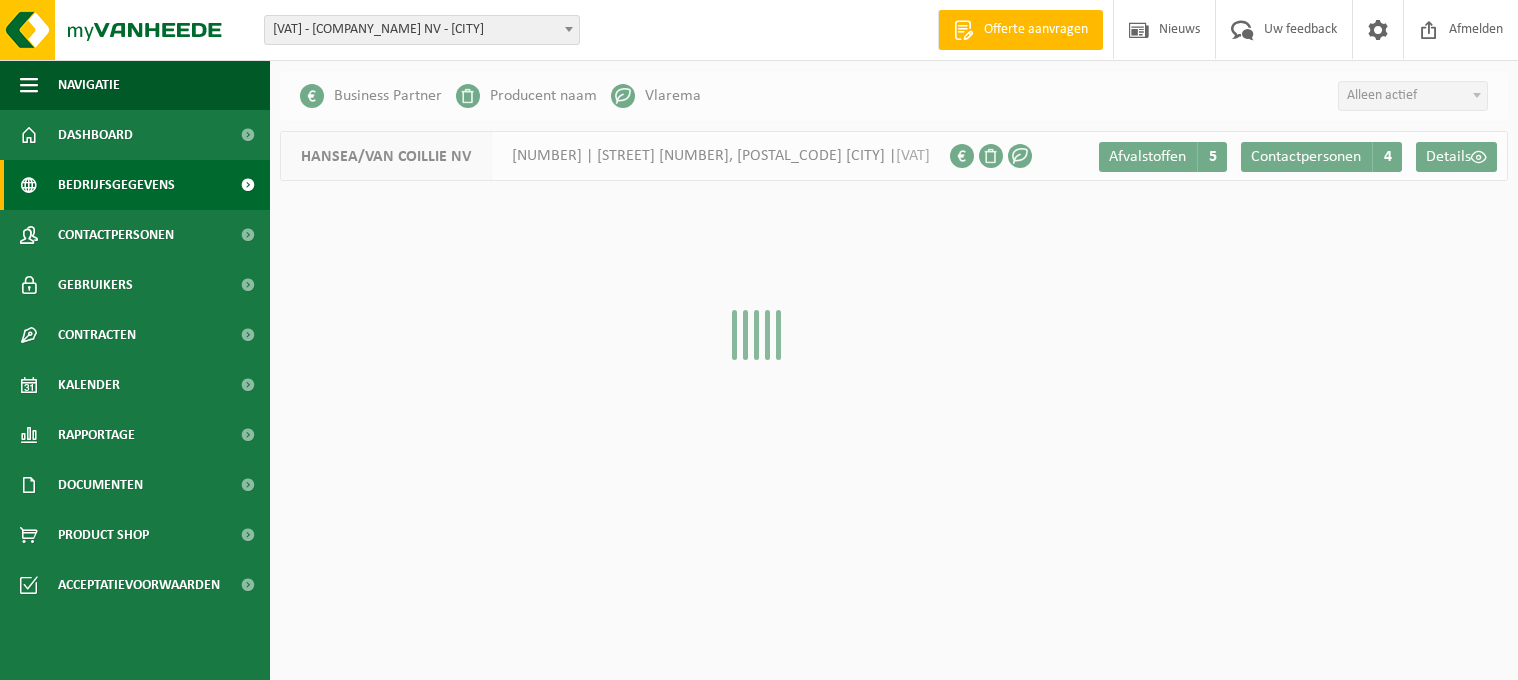 scroll, scrollTop: 0, scrollLeft: 0, axis: both 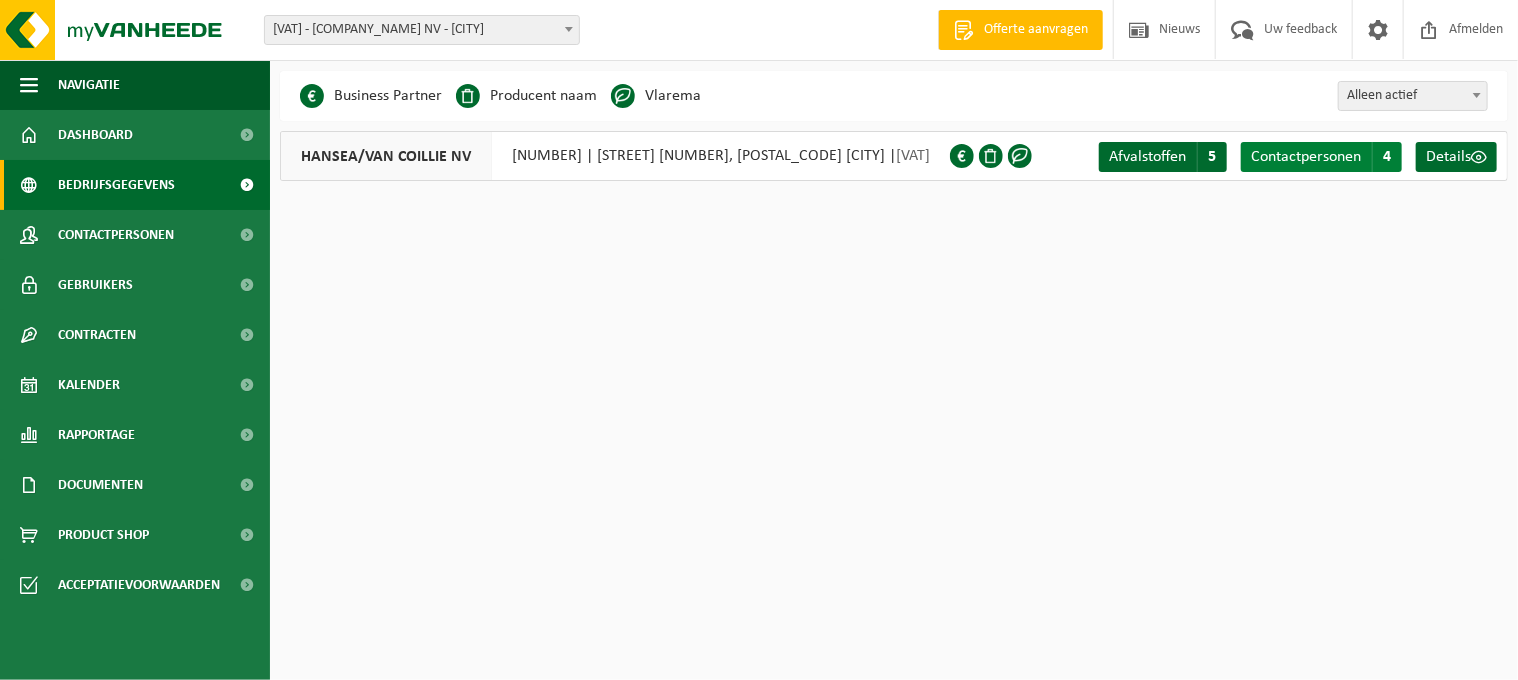 click on "Contactpersonen" at bounding box center (1306, 157) 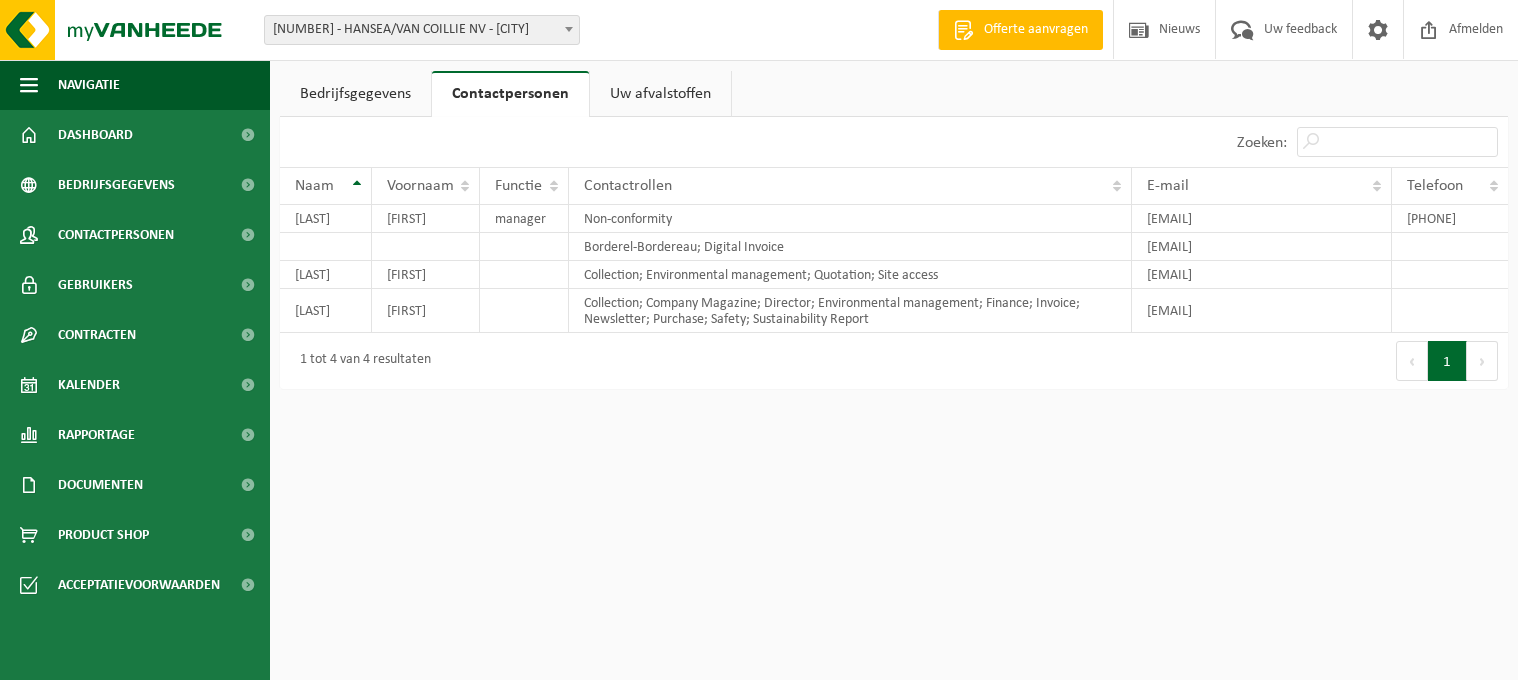 scroll, scrollTop: 0, scrollLeft: 0, axis: both 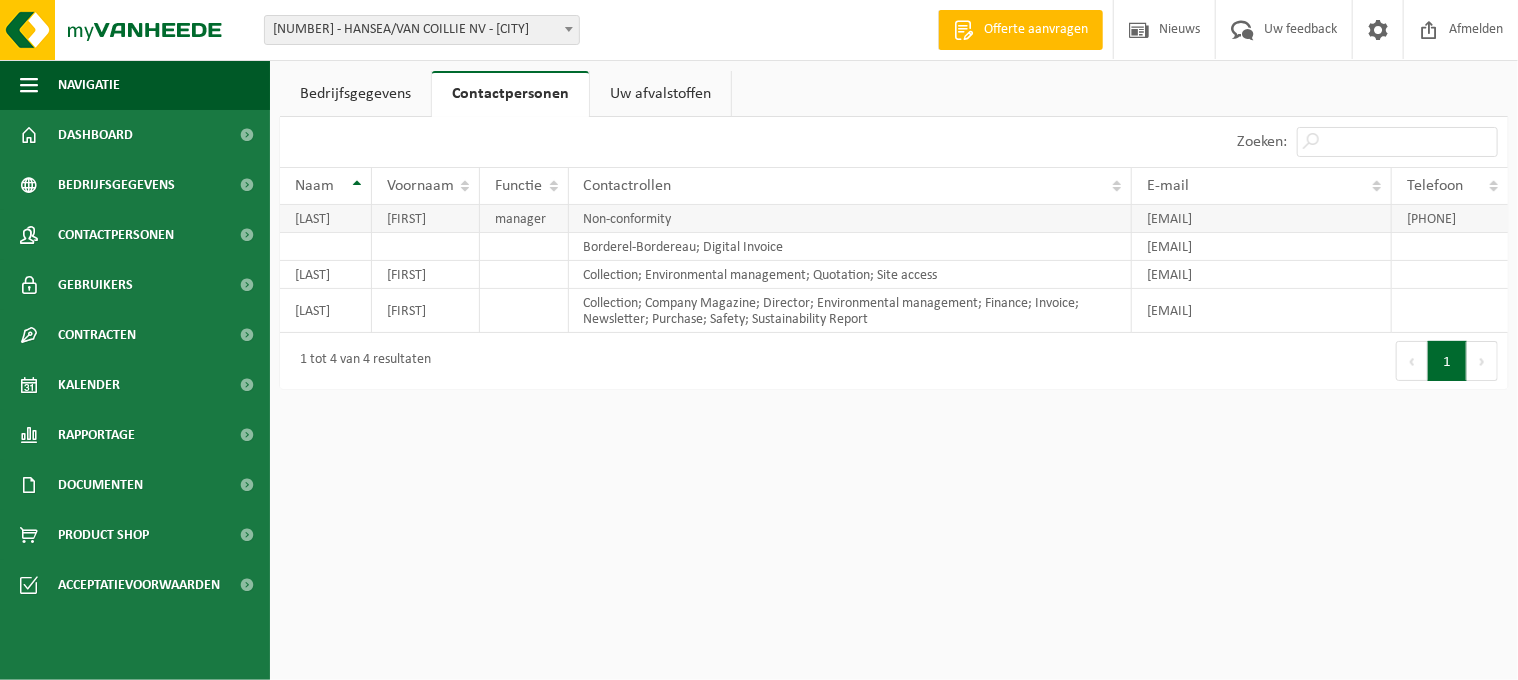 click on "hemelaere" at bounding box center [326, 219] 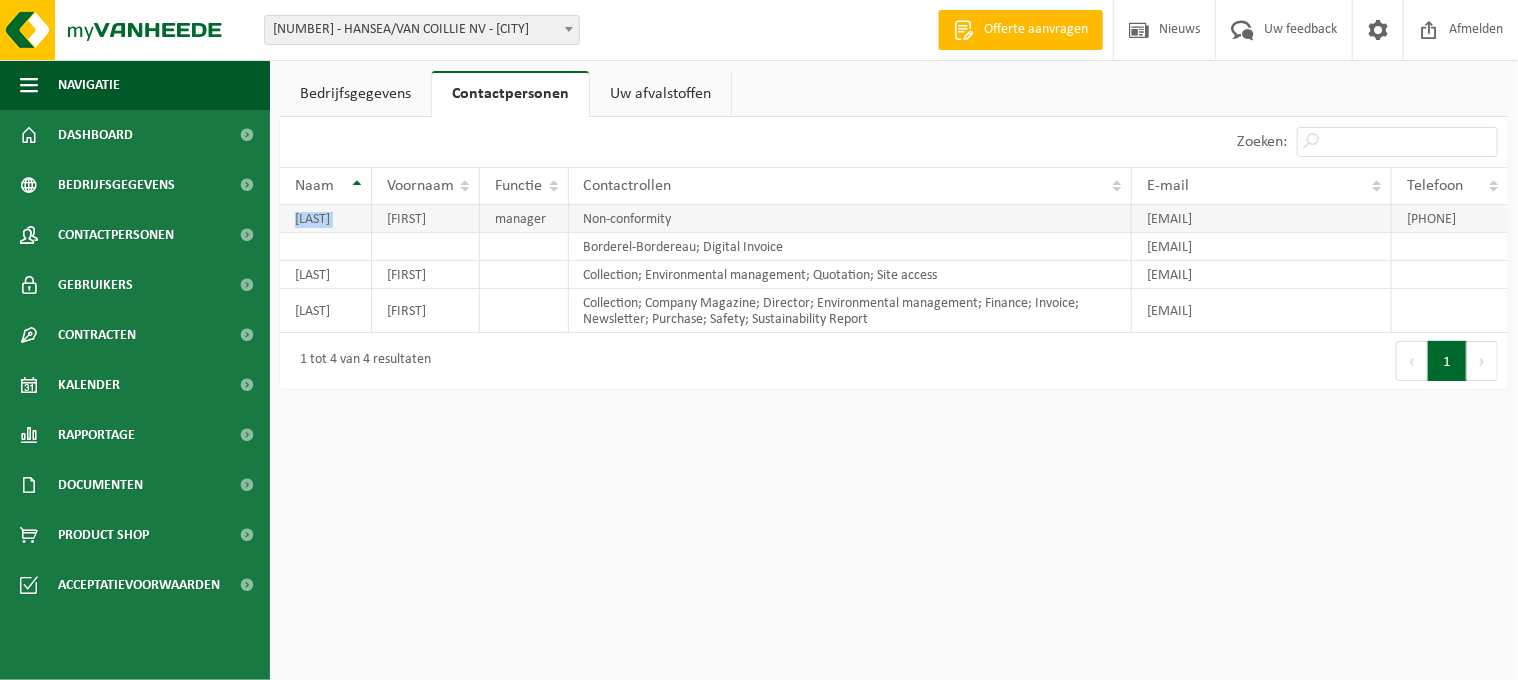 drag, startPoint x: 296, startPoint y: 226, endPoint x: 380, endPoint y: 222, distance: 84.095184 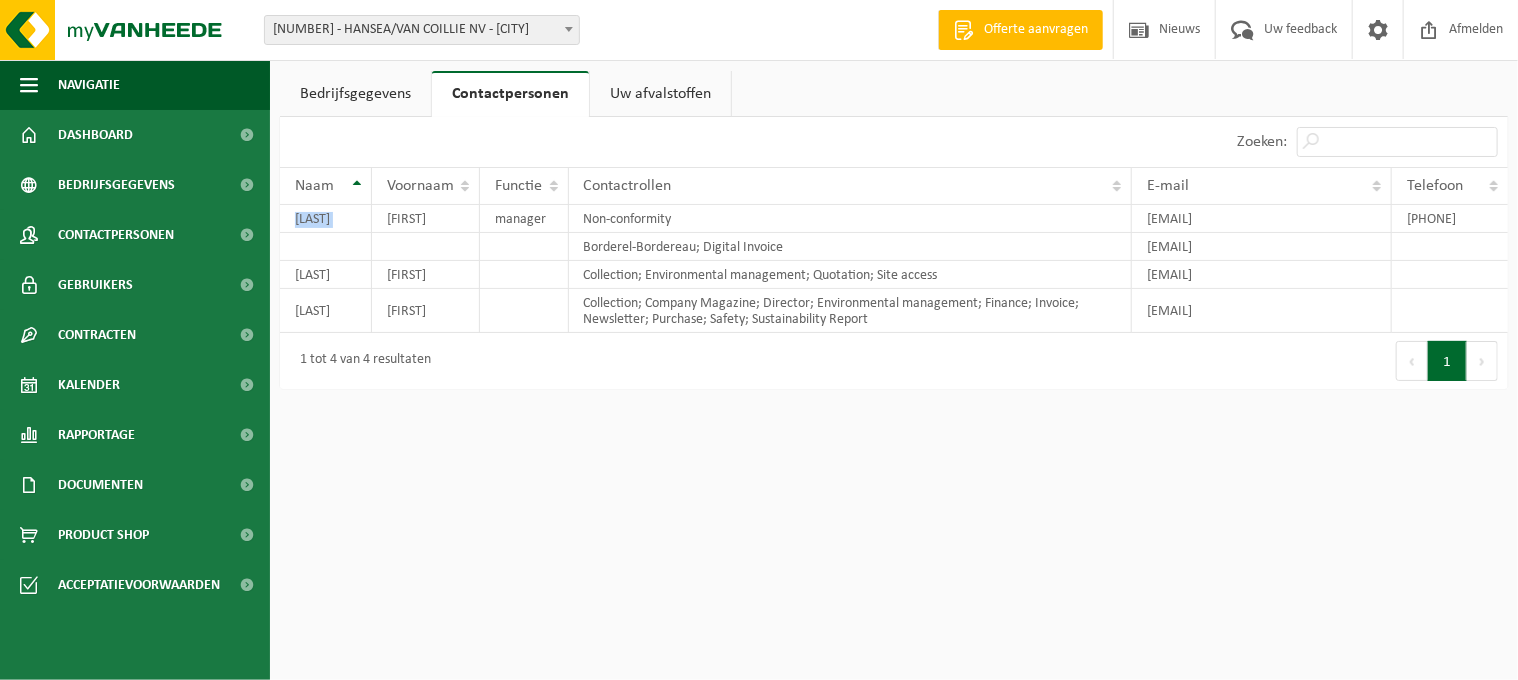 click on "Uw afvalstoffen" at bounding box center (660, 94) 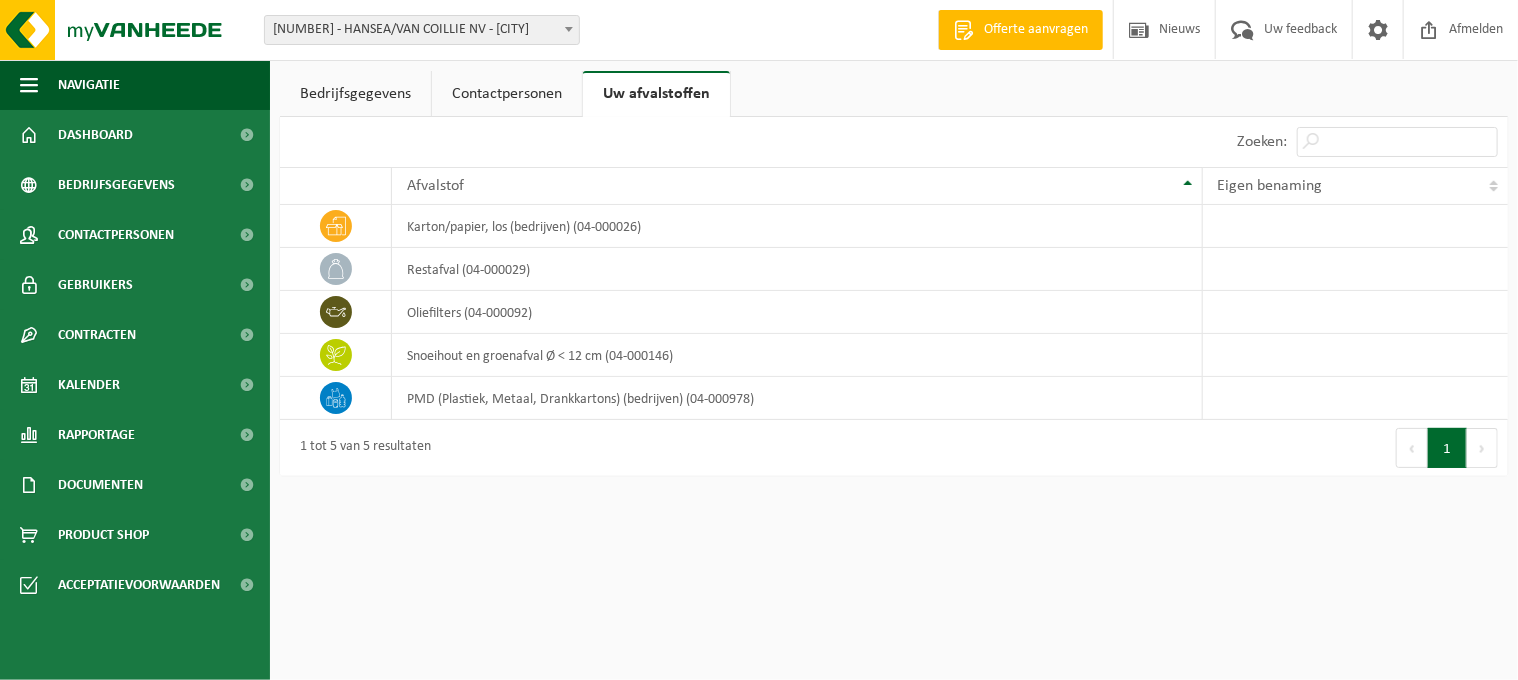 click on "Contactpersonen" at bounding box center (507, 94) 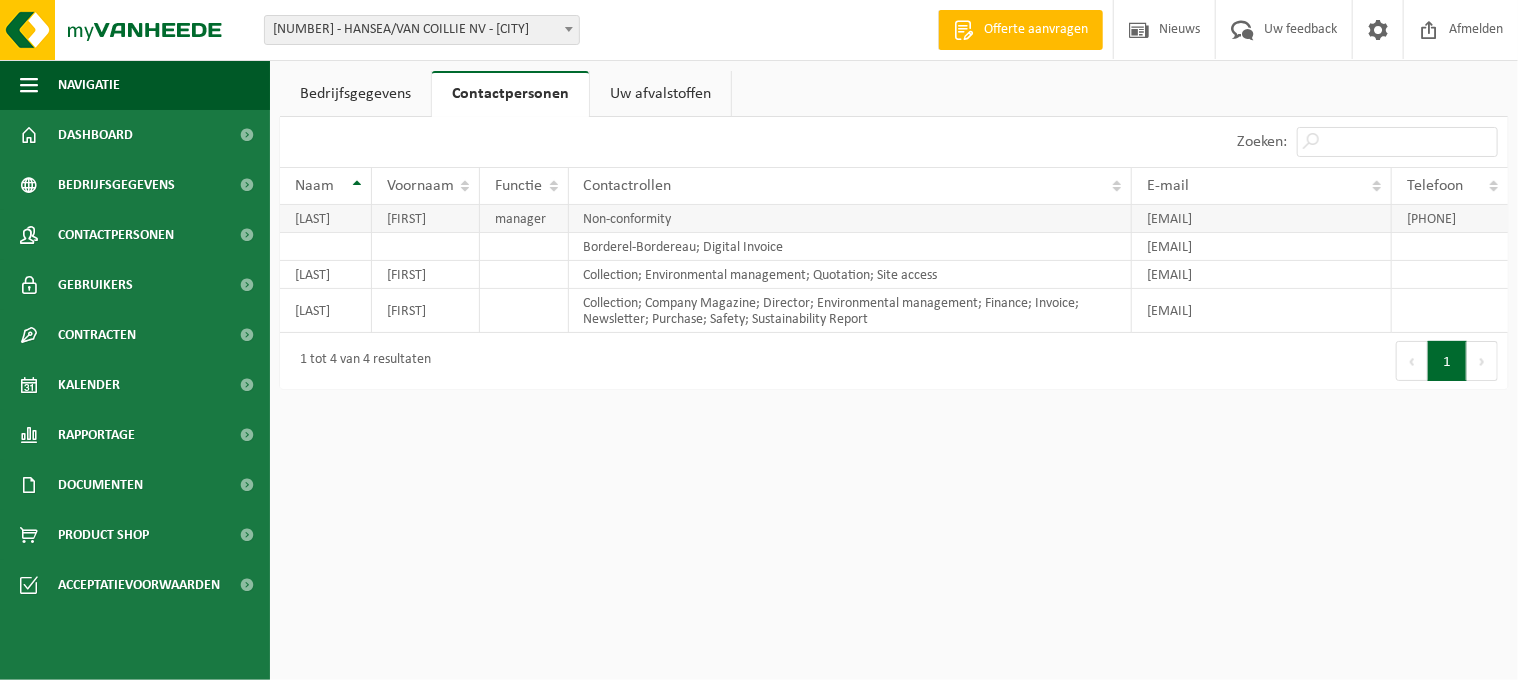 click on "0032 51 72 56 42" at bounding box center [1450, 219] 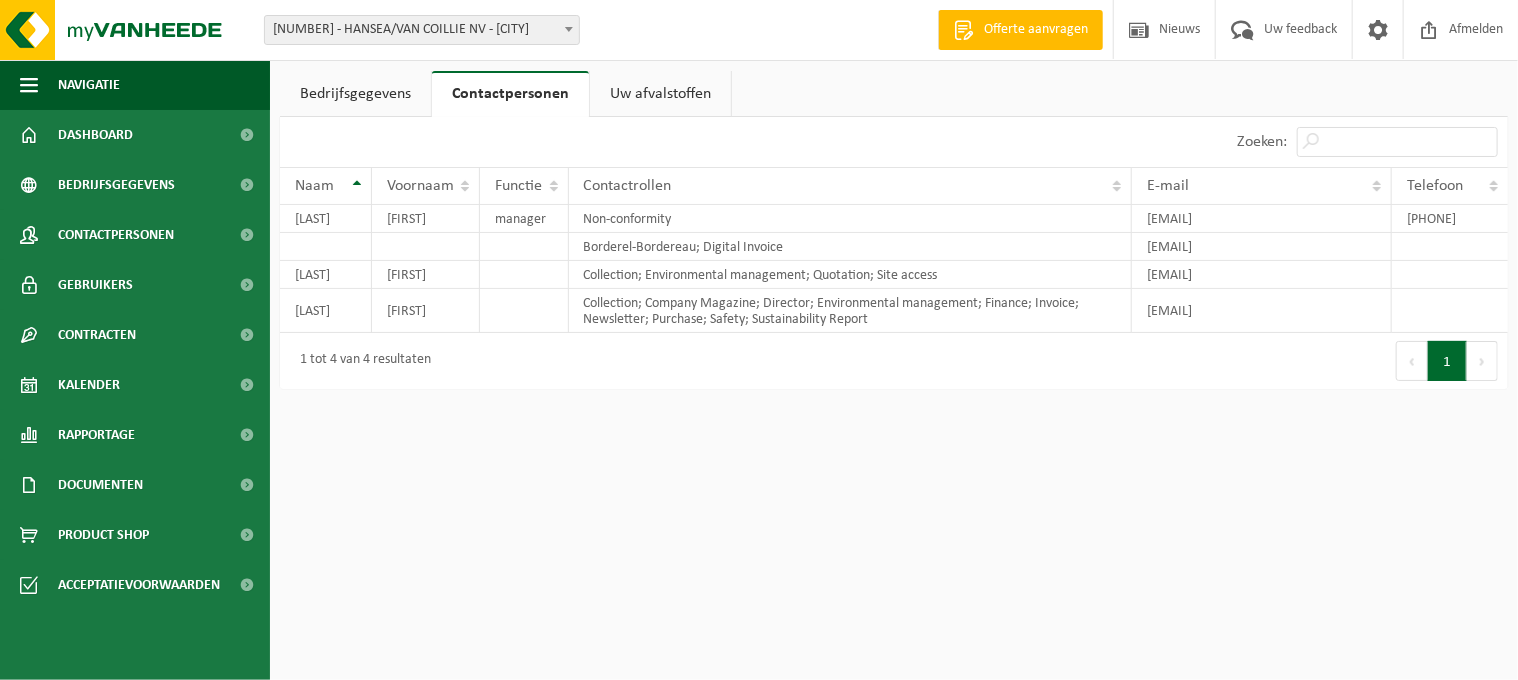 click on "Voornaam" at bounding box center [426, 186] 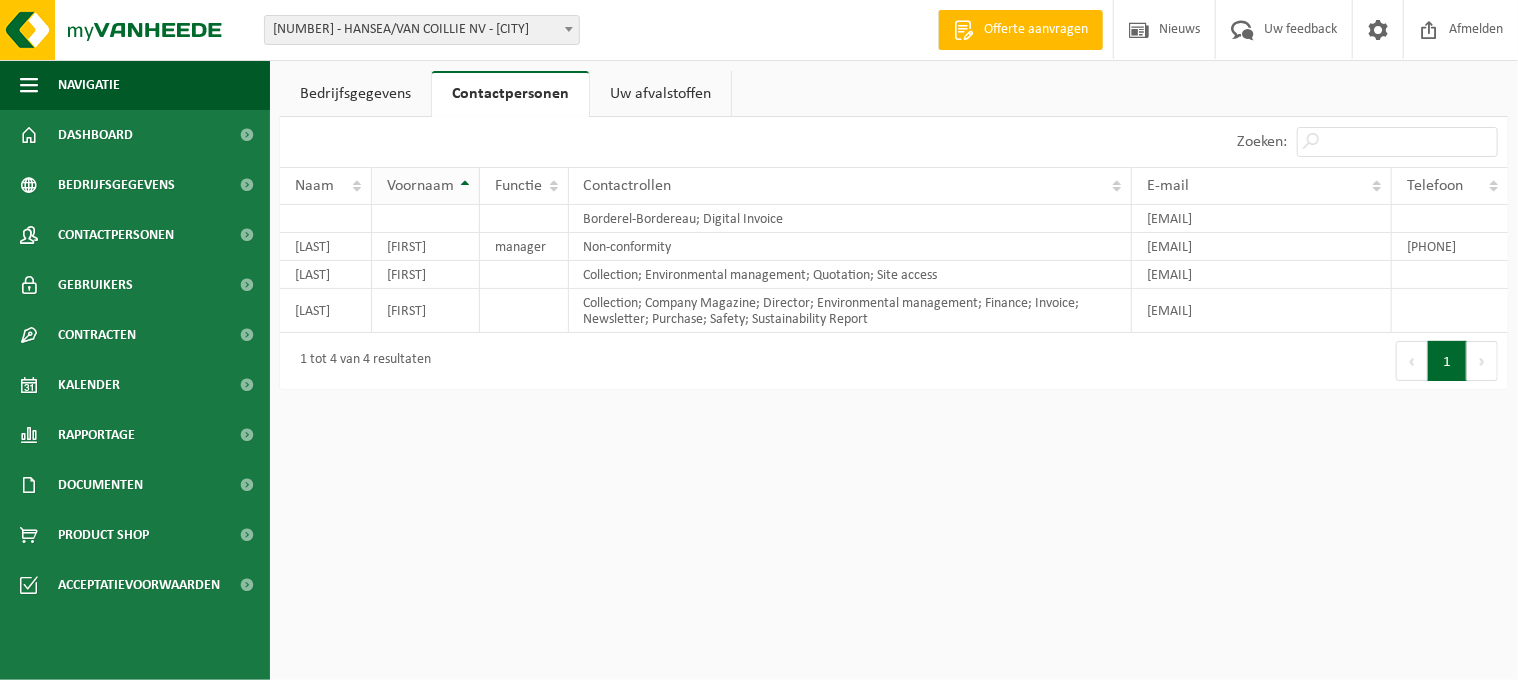 click on "Voornaam" at bounding box center (426, 186) 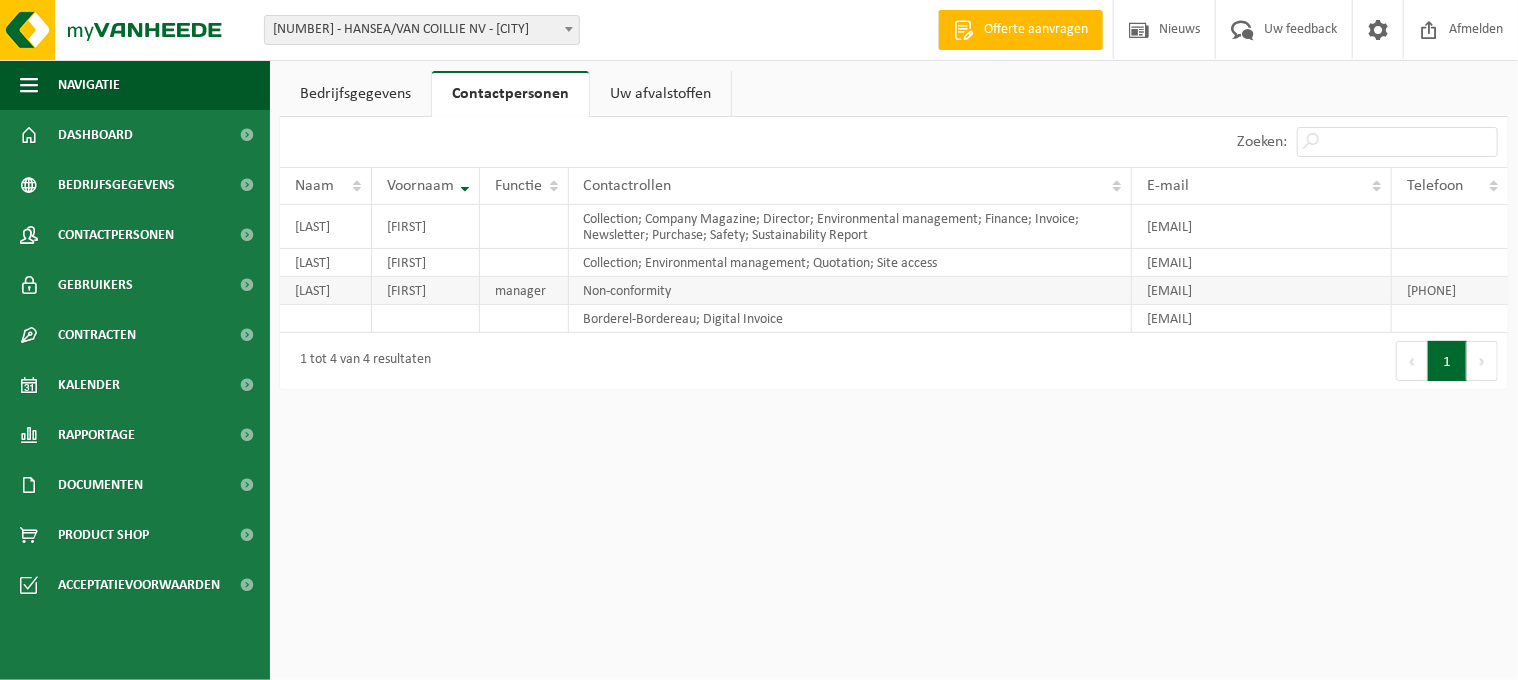 click on "manager" at bounding box center (524, 291) 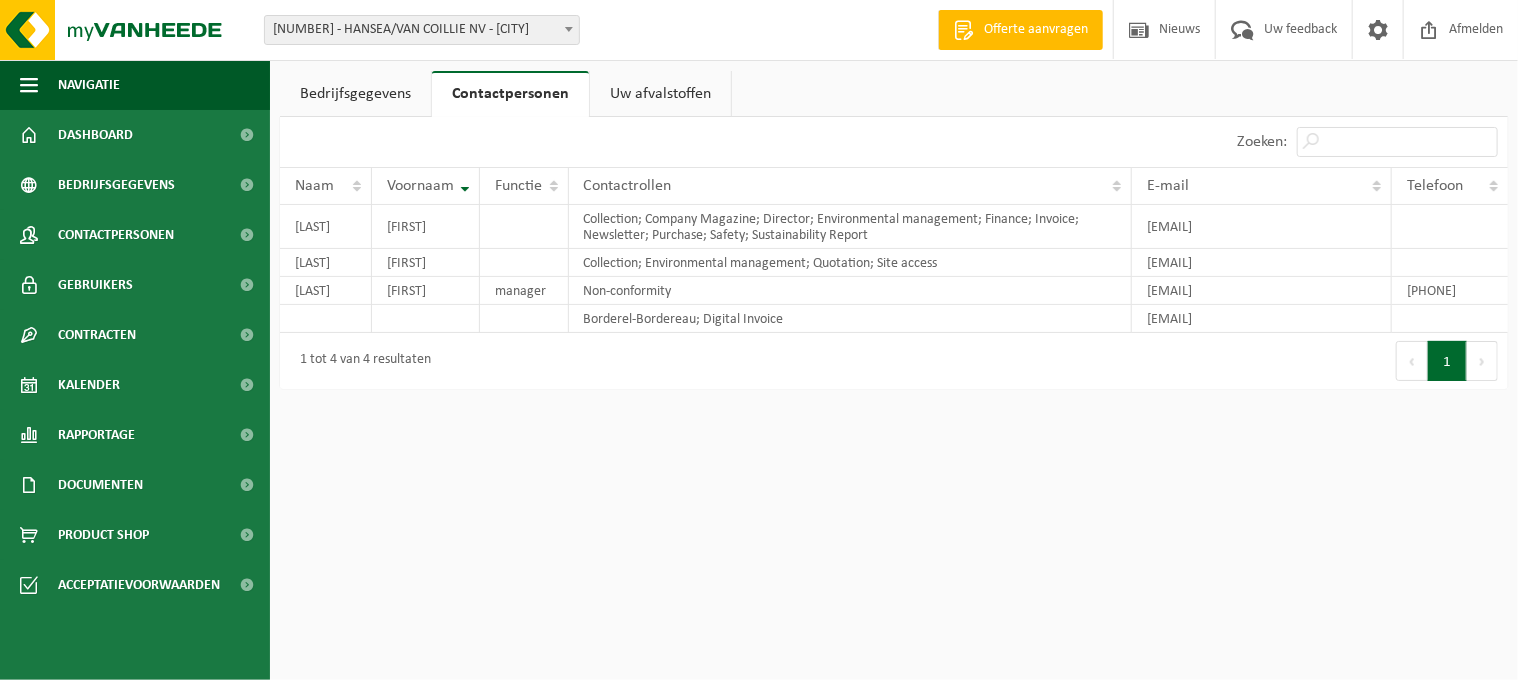 click on "1" at bounding box center (1447, 361) 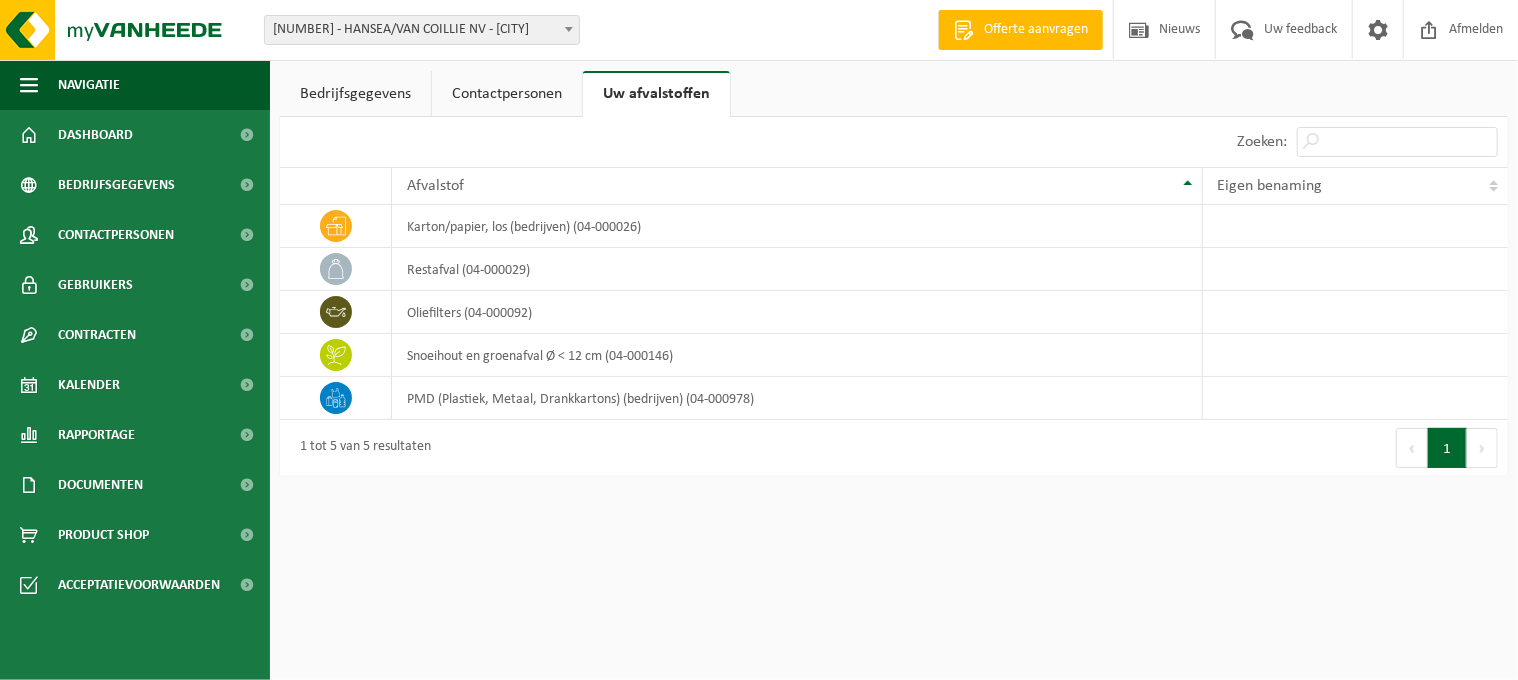 click on "Bedrijfsgegevens" at bounding box center [355, 94] 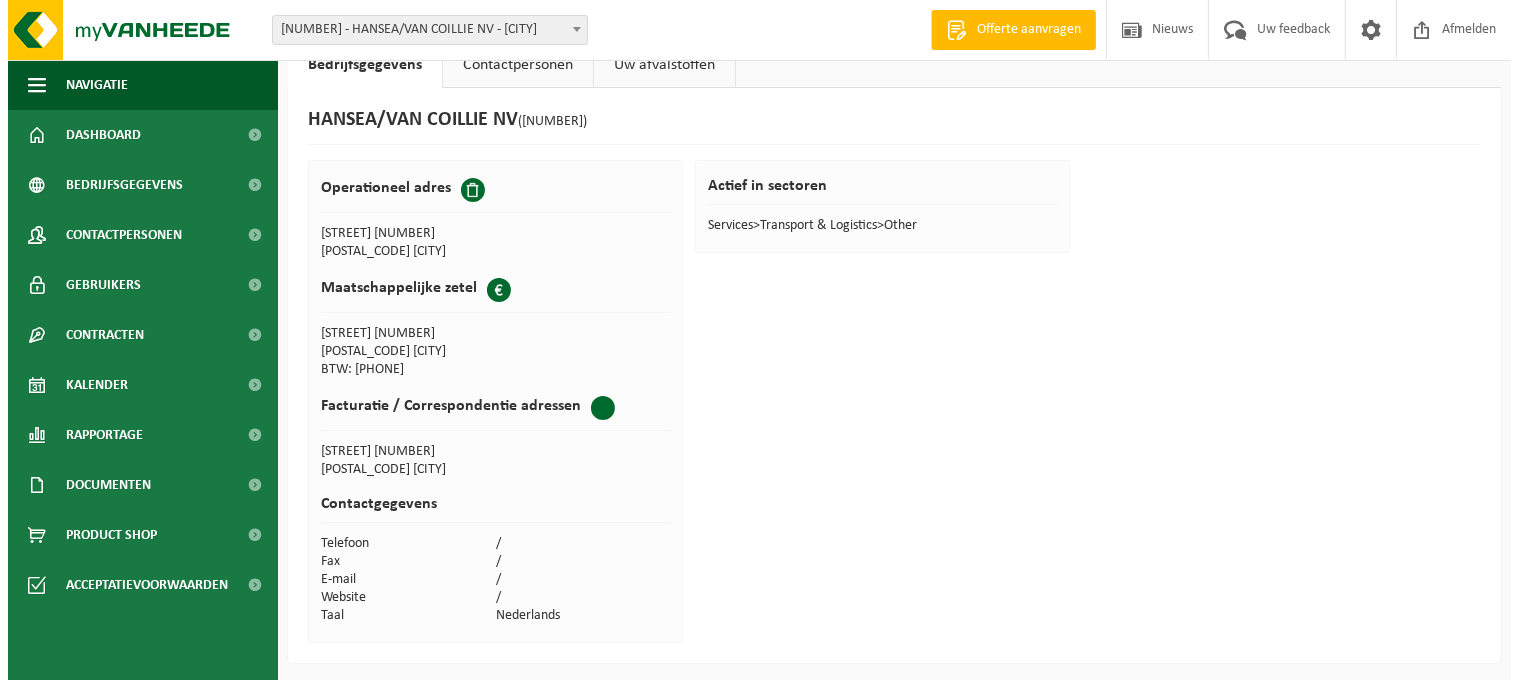 scroll, scrollTop: 0, scrollLeft: 0, axis: both 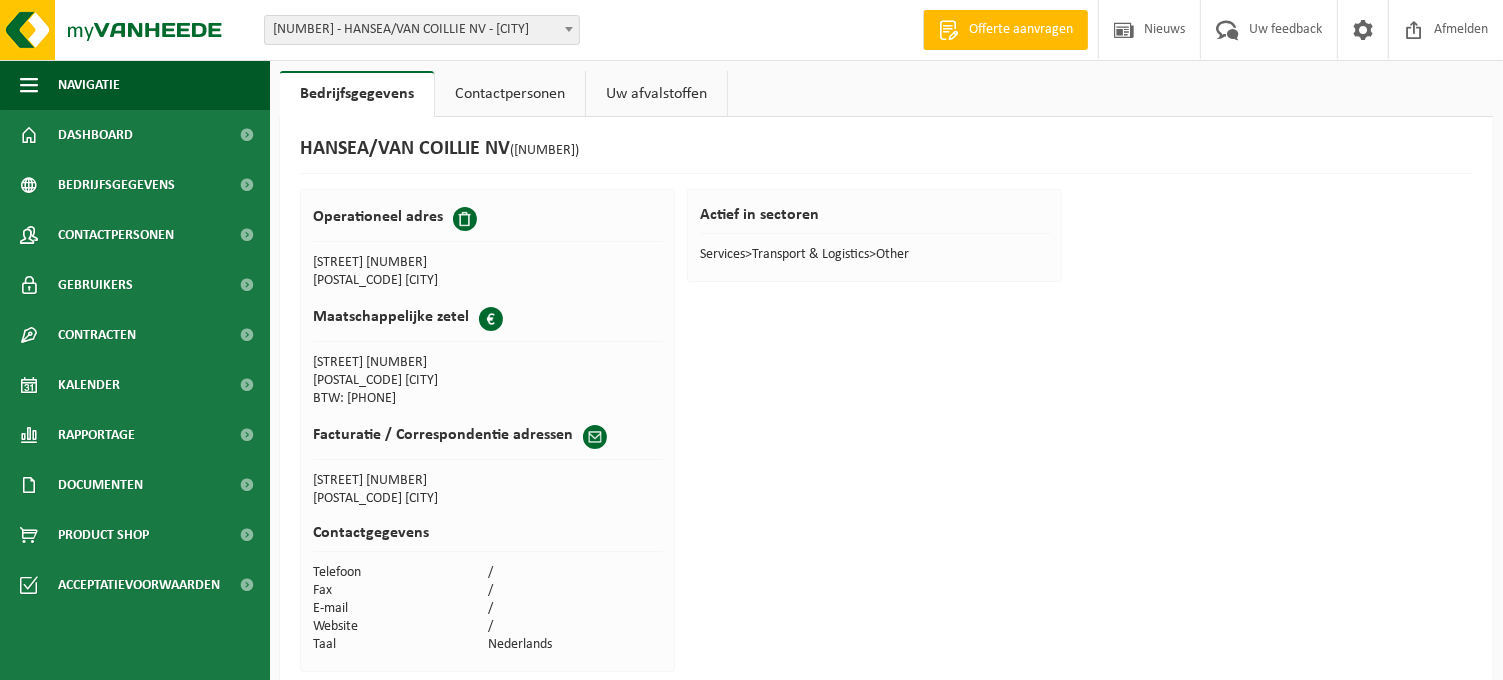 click on "Contactpersonen" at bounding box center [510, 94] 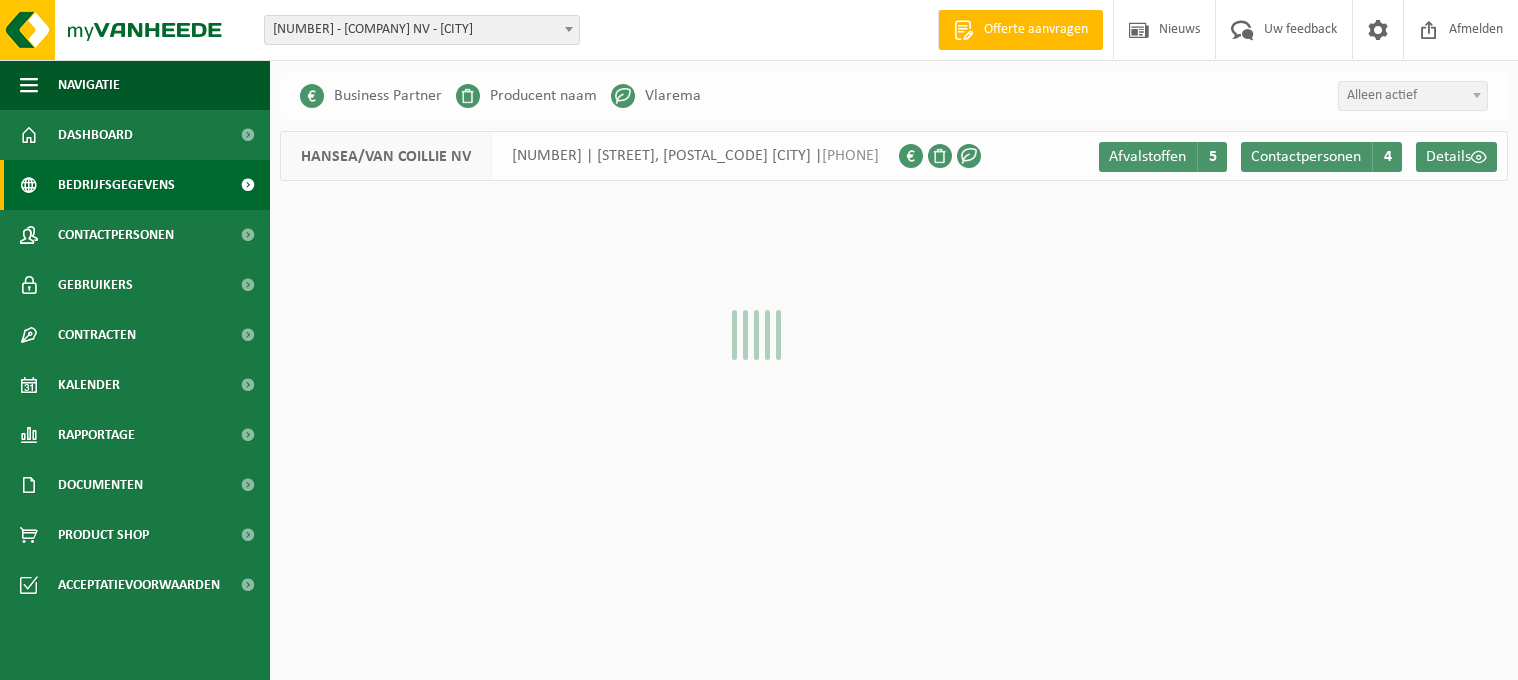 scroll, scrollTop: 0, scrollLeft: 0, axis: both 